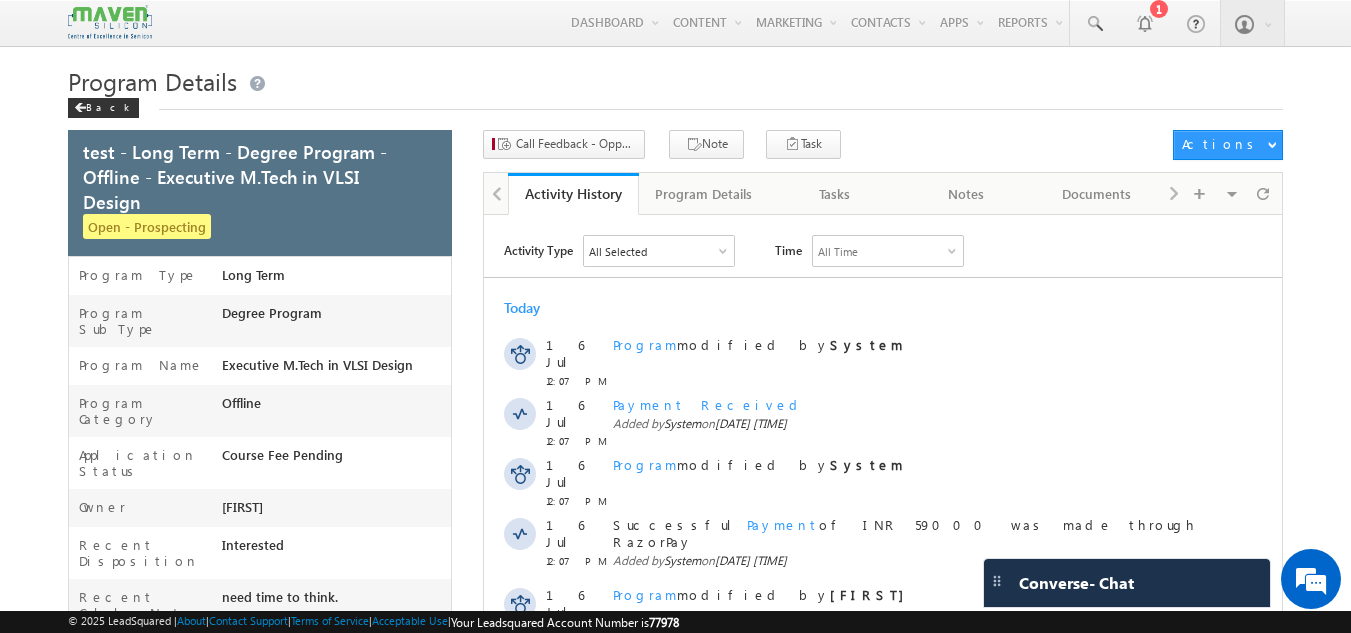 scroll, scrollTop: 0, scrollLeft: 0, axis: both 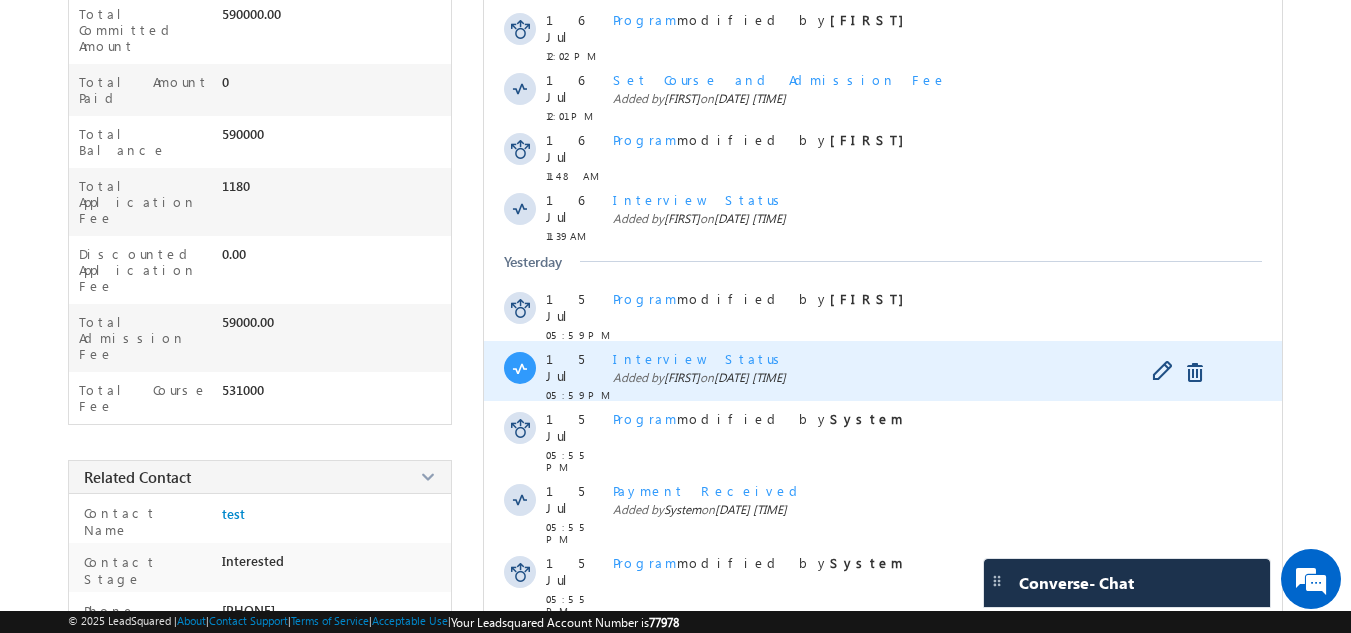 click on "Interview Status" at bounding box center [700, 358] 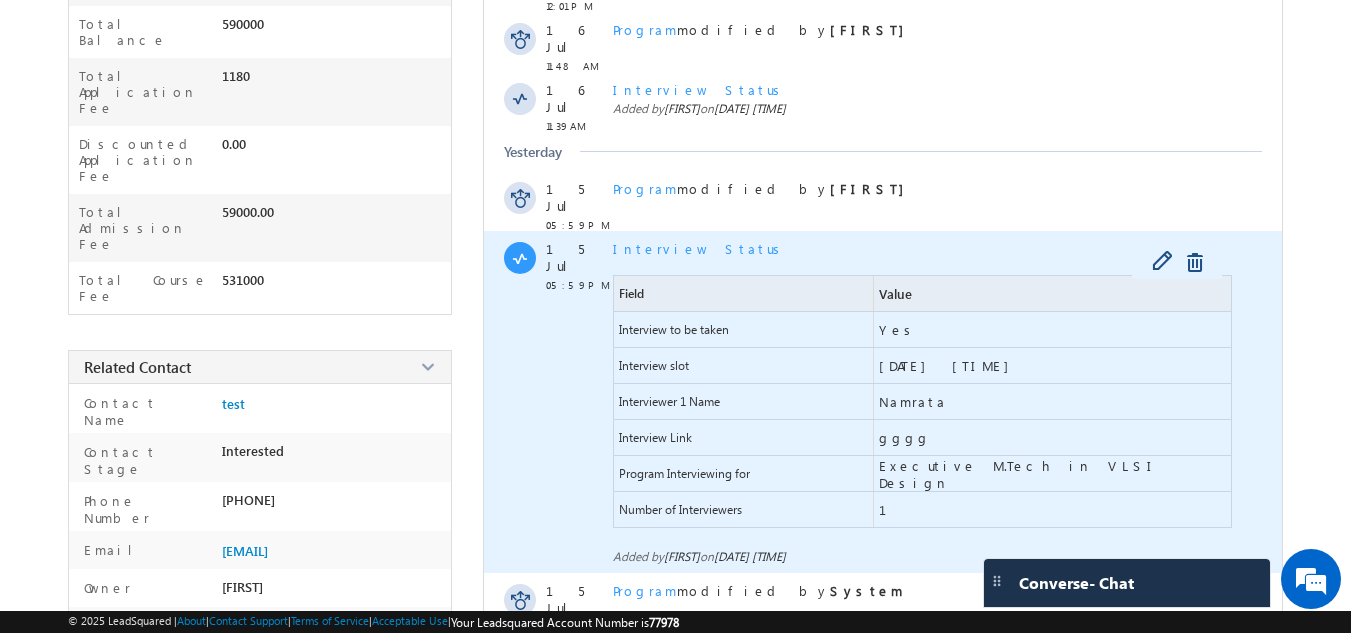 scroll, scrollTop: 744, scrollLeft: 0, axis: vertical 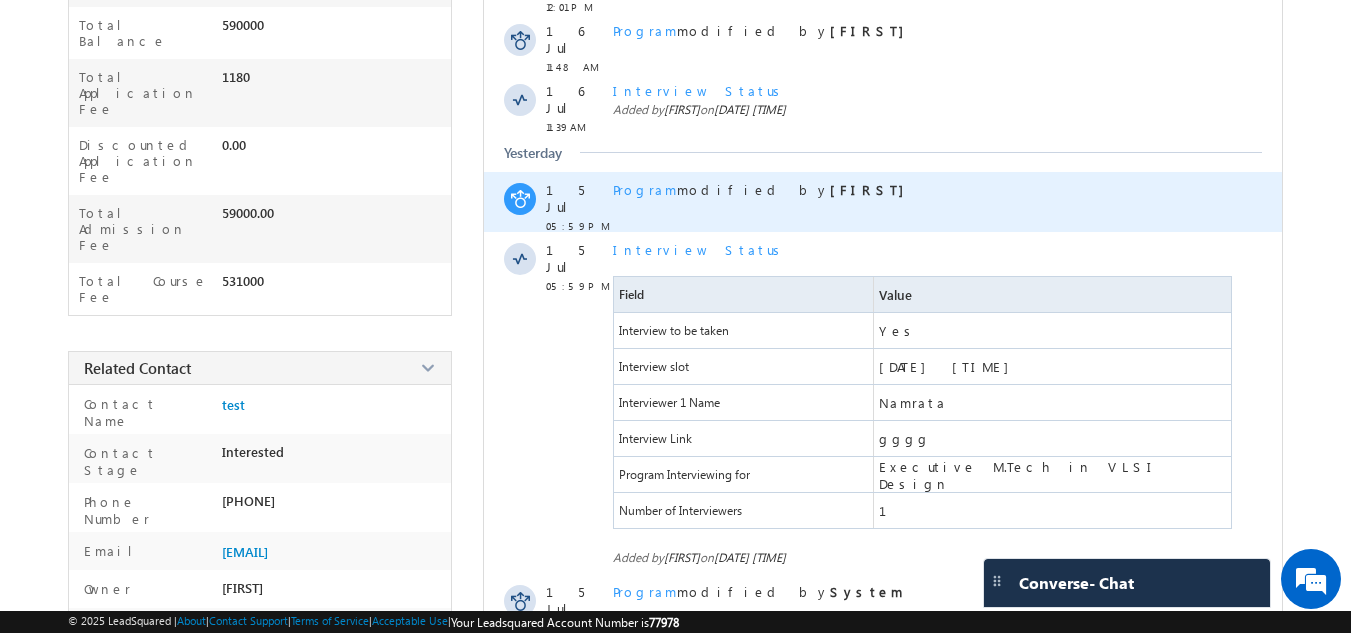 click on "Program" at bounding box center [645, 189] 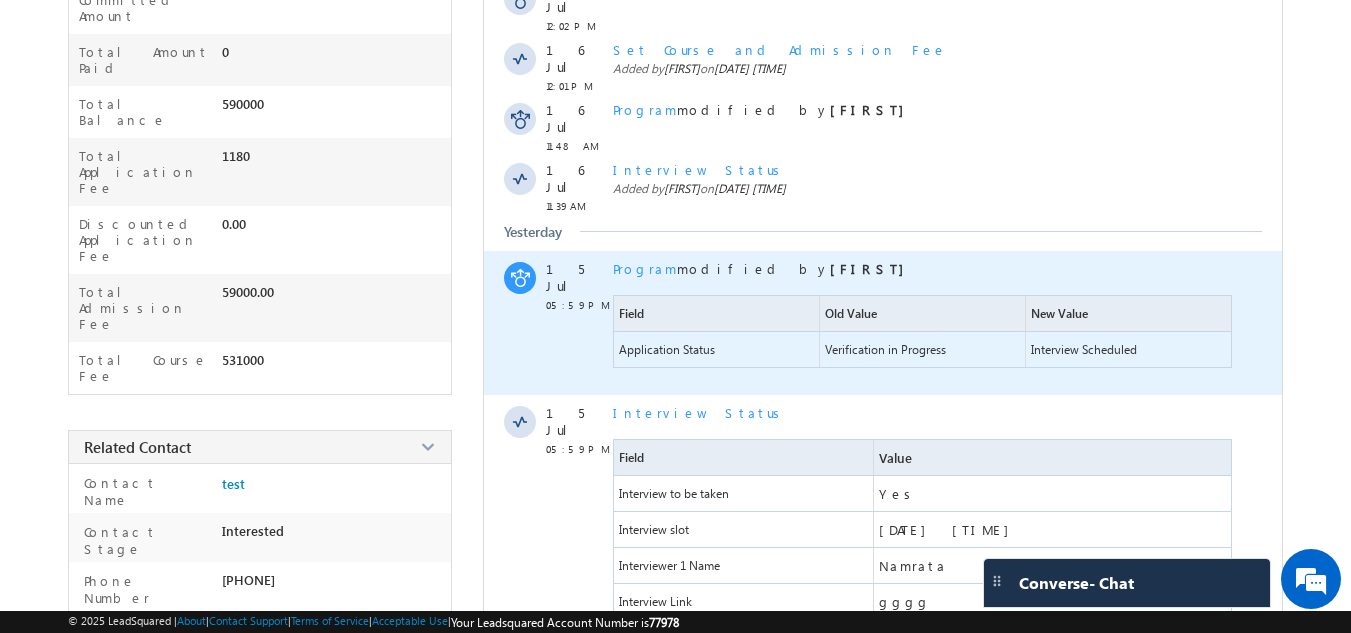 scroll, scrollTop: 662, scrollLeft: 0, axis: vertical 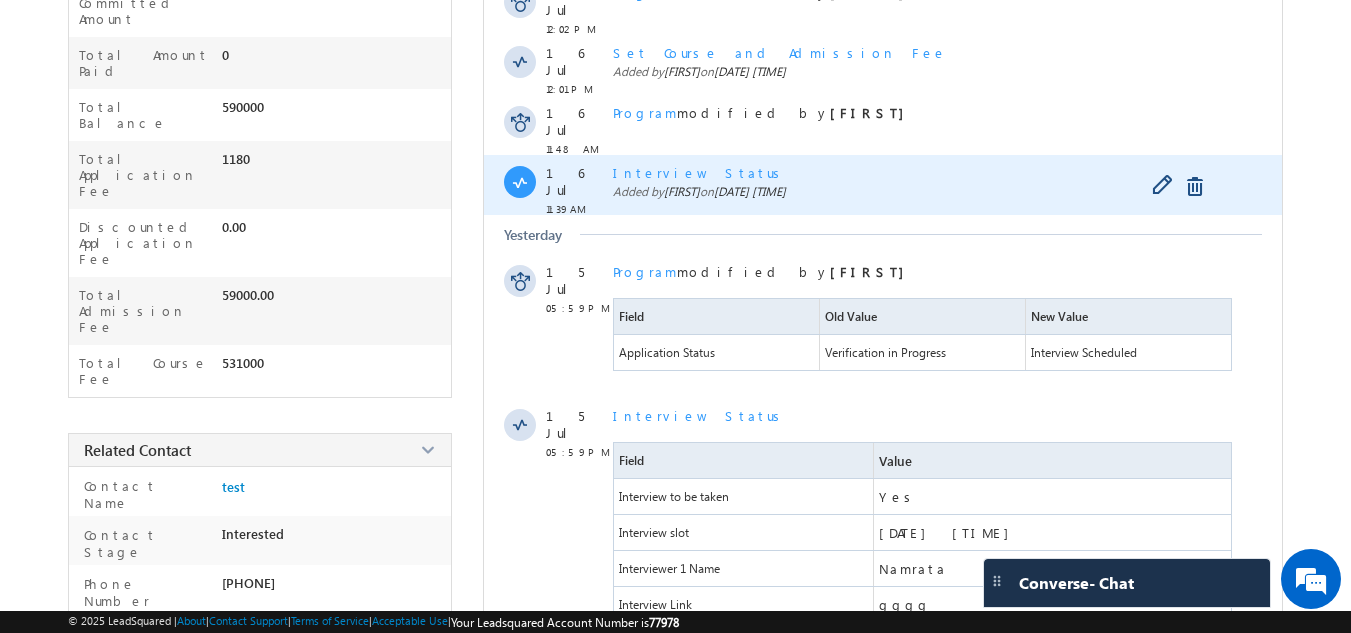 click on "Interview Status" at bounding box center [700, 172] 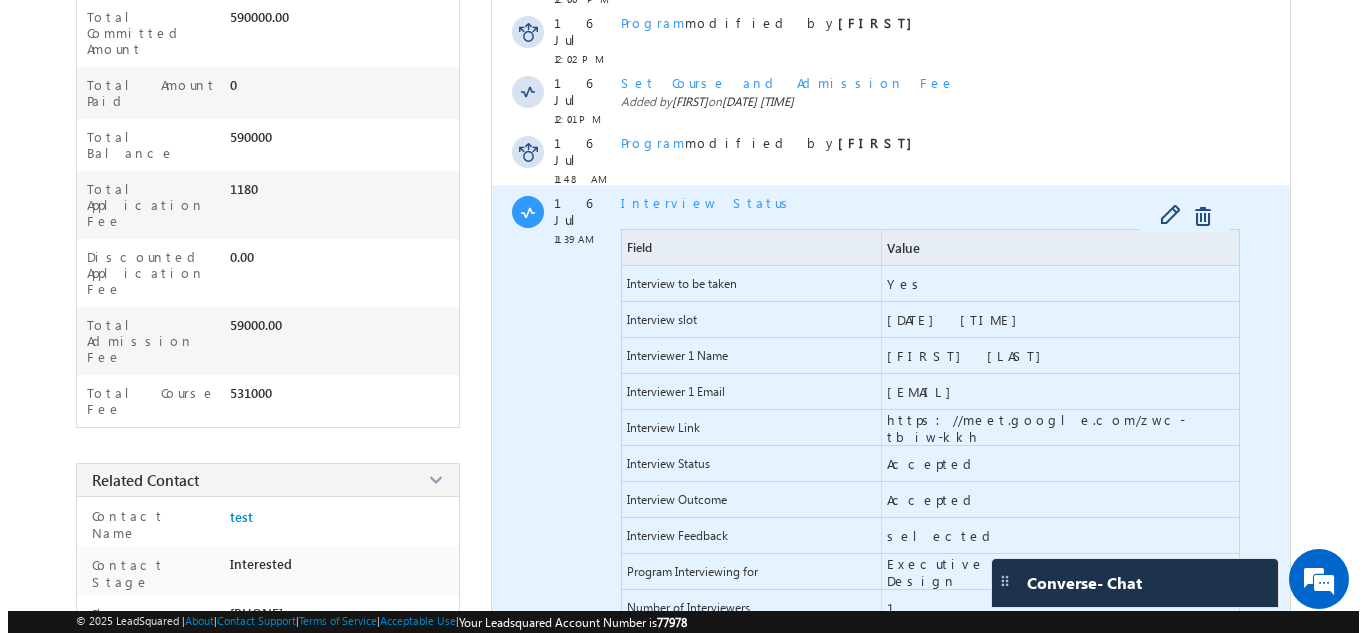 scroll, scrollTop: 633, scrollLeft: 0, axis: vertical 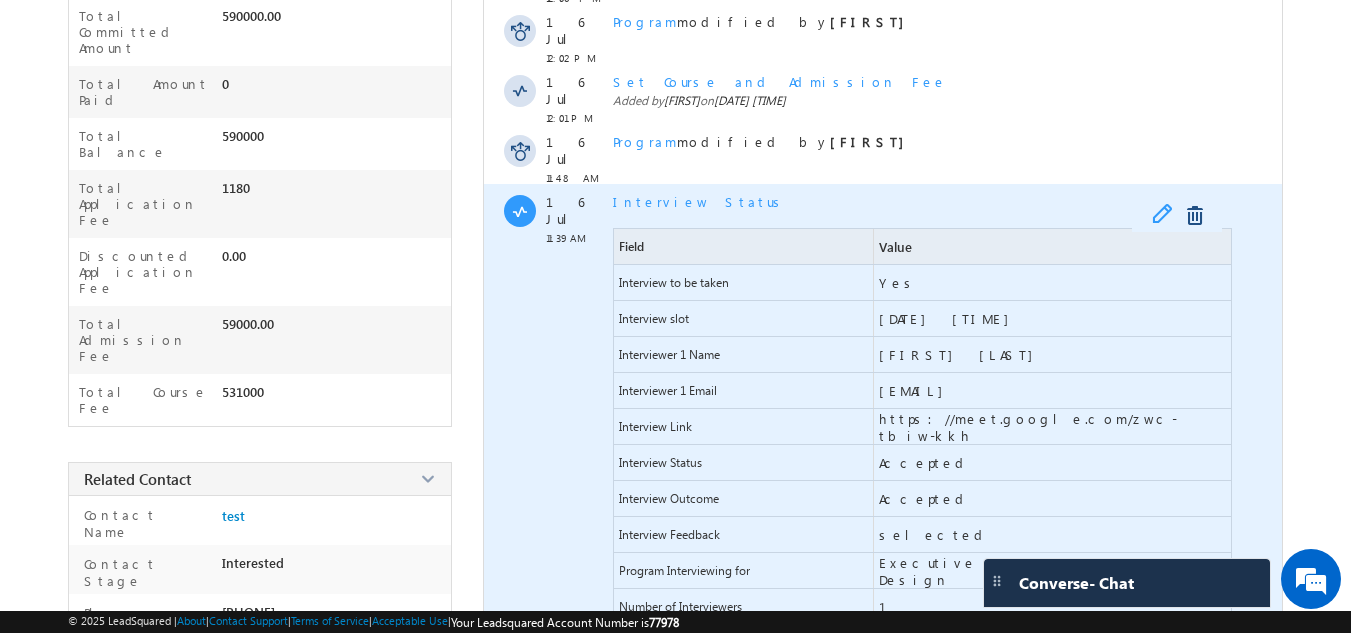click at bounding box center [1167, 216] 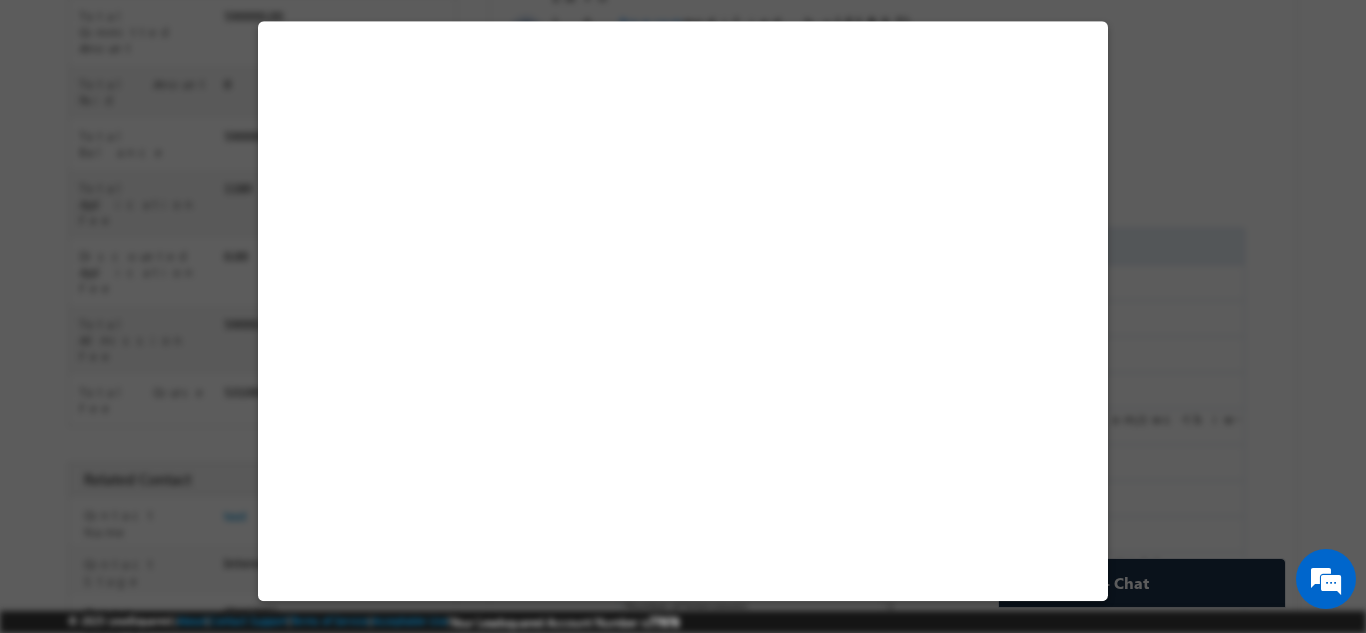 select on "Long Term" 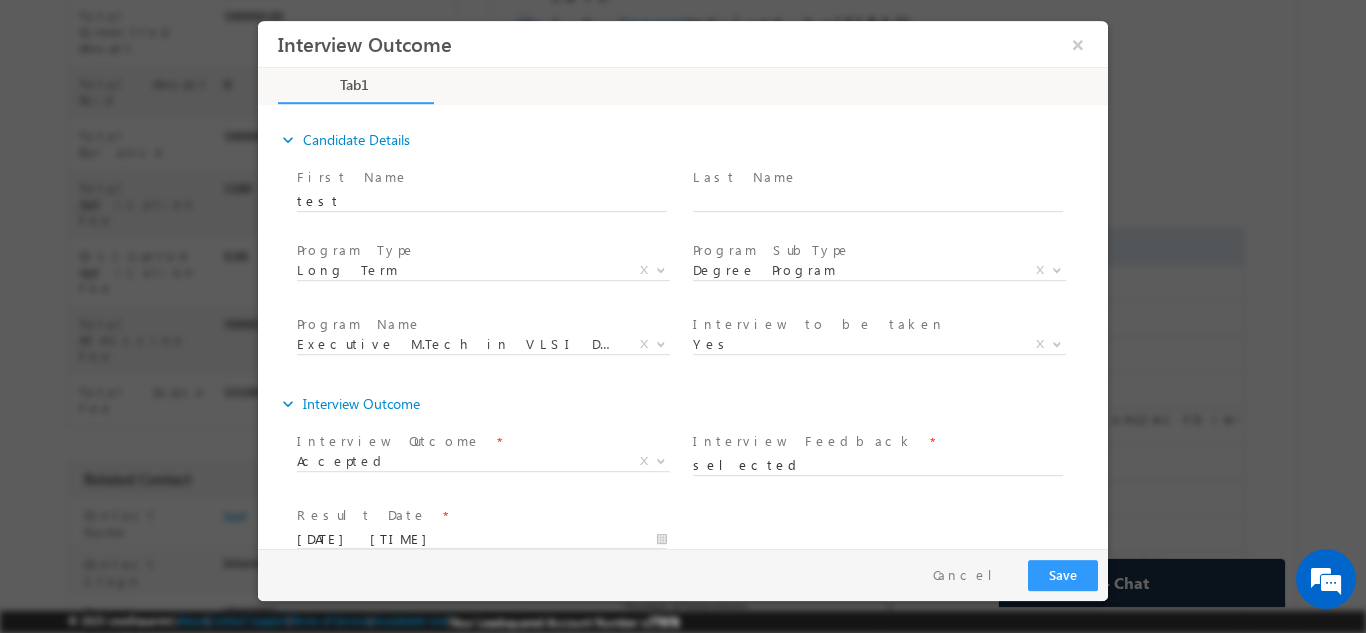 scroll, scrollTop: 0, scrollLeft: 0, axis: both 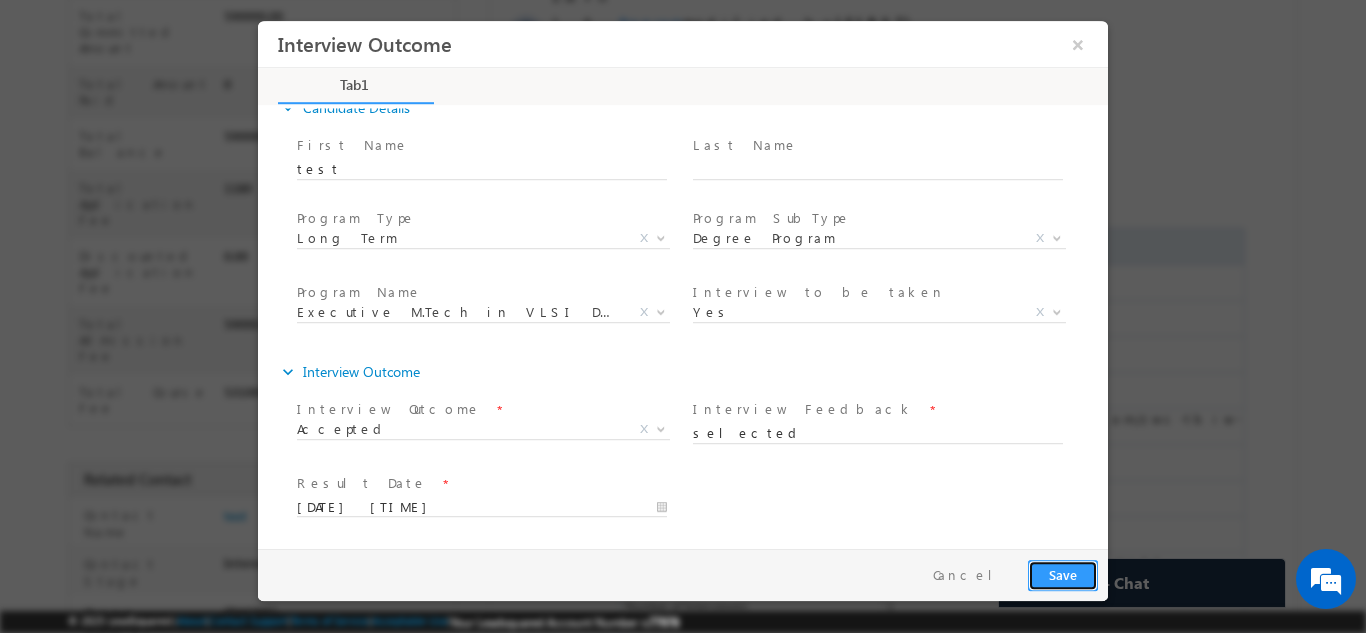 click on "Save" at bounding box center [1063, 574] 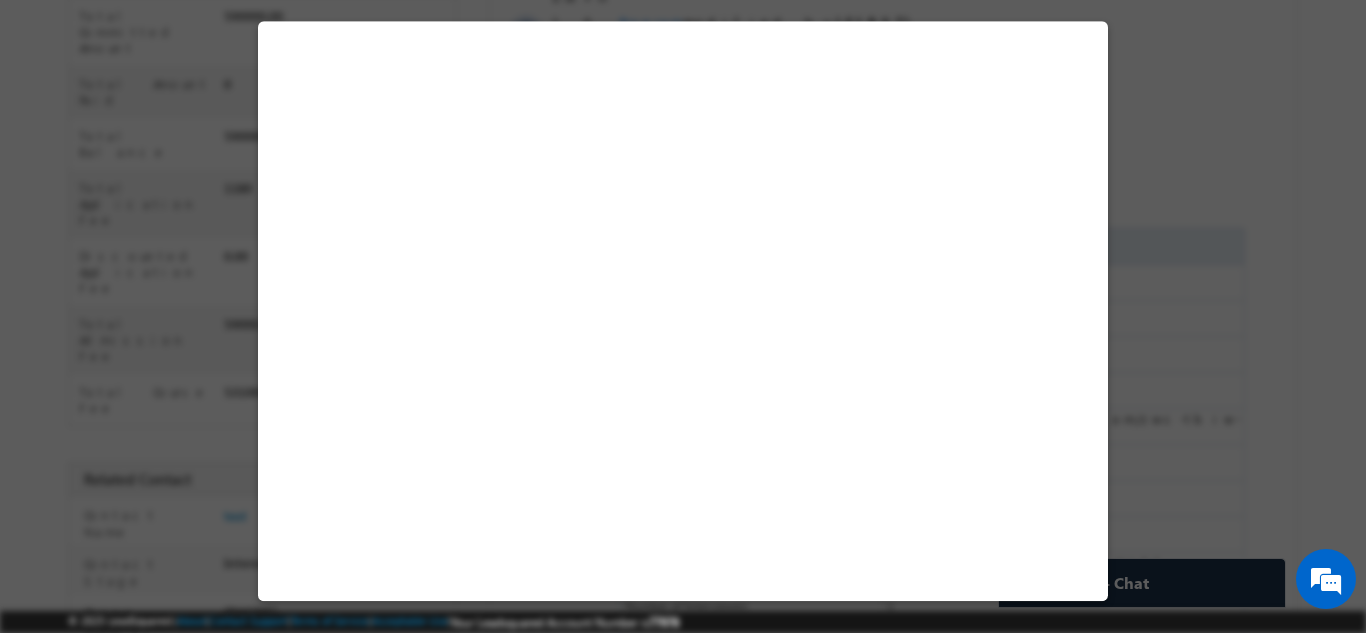 select on "Long Term" 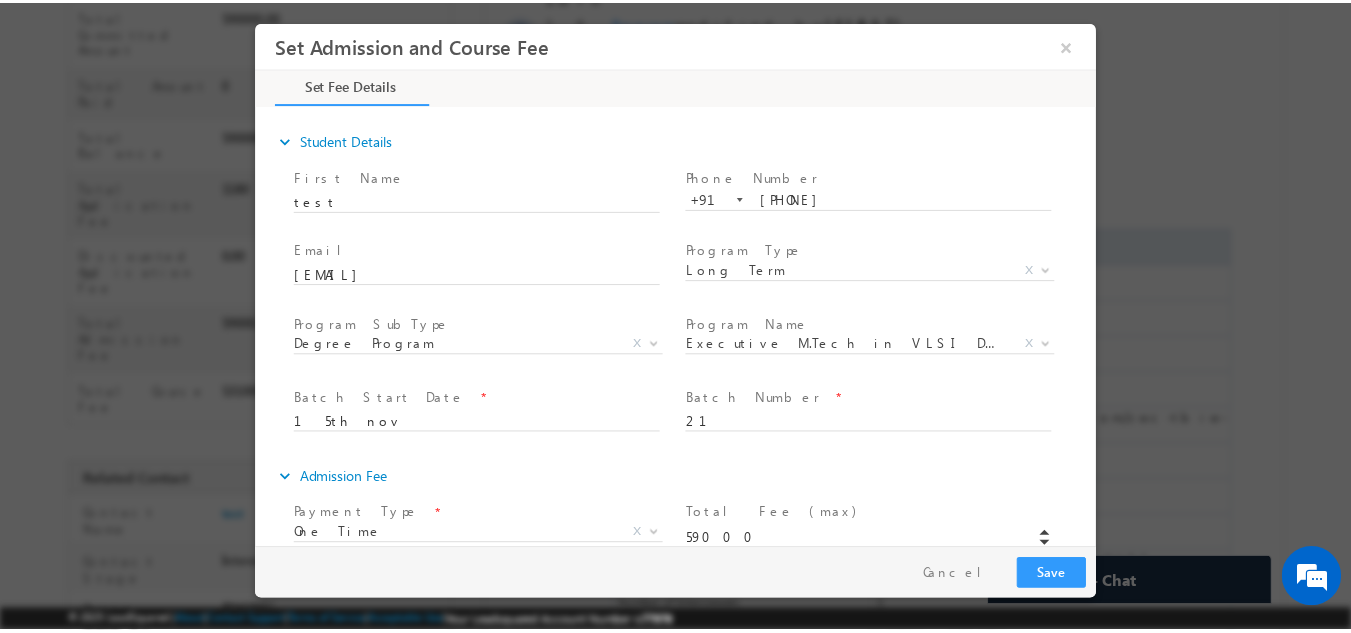 scroll, scrollTop: 0, scrollLeft: 0, axis: both 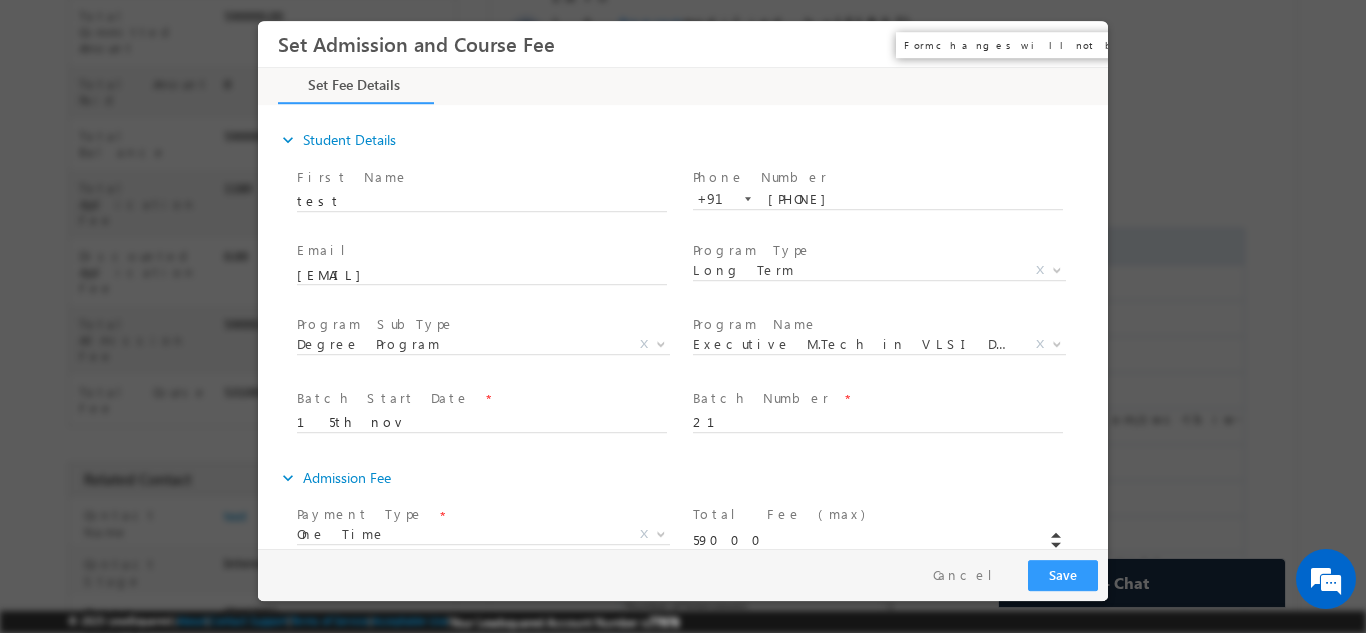 click on "×" at bounding box center [1078, 43] 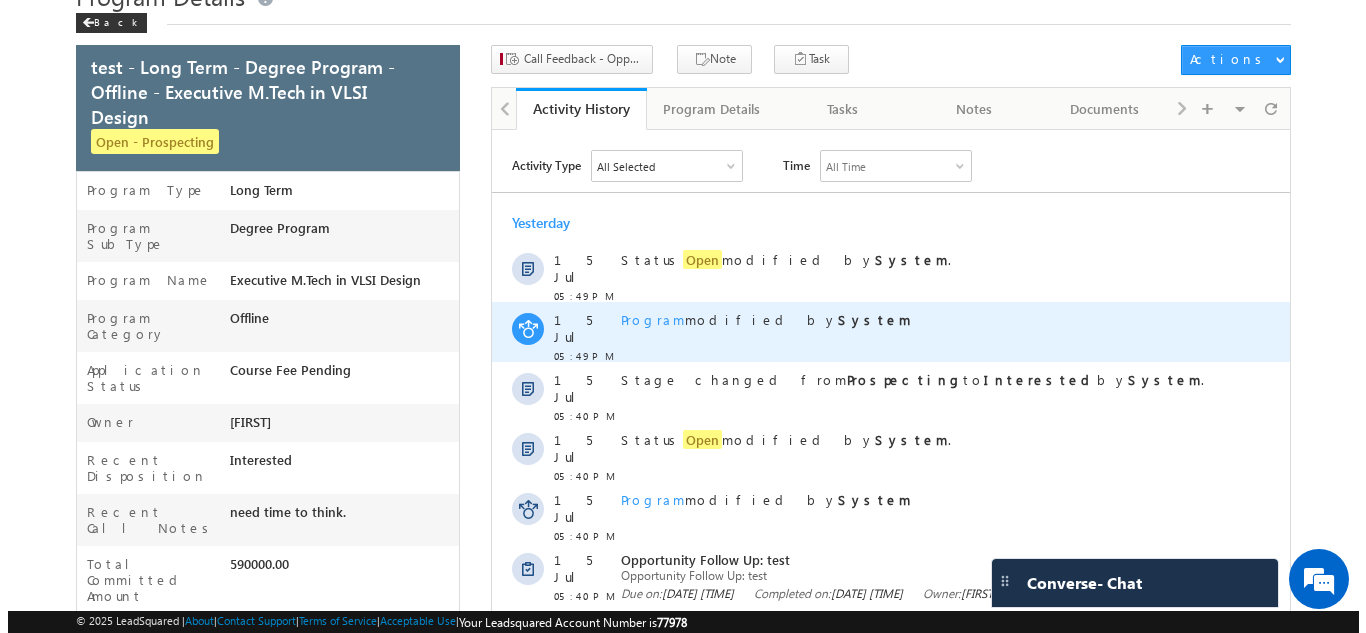 scroll, scrollTop: 84, scrollLeft: 0, axis: vertical 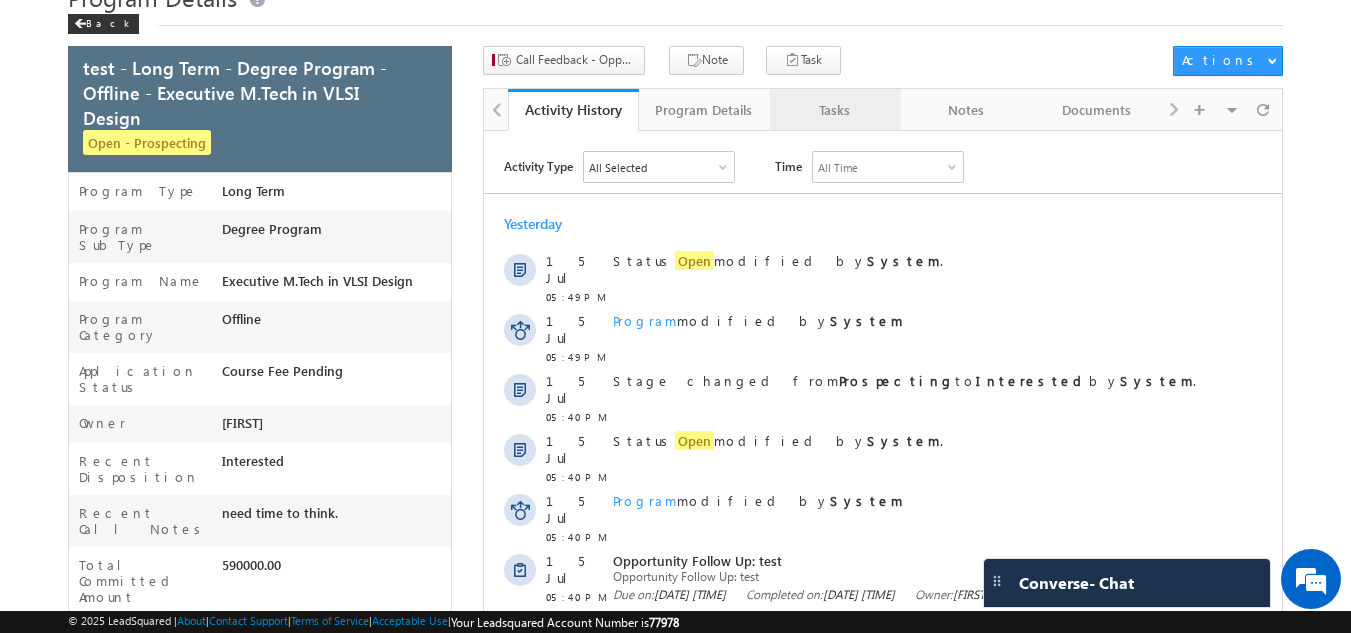 click on "Tasks" at bounding box center [834, 110] 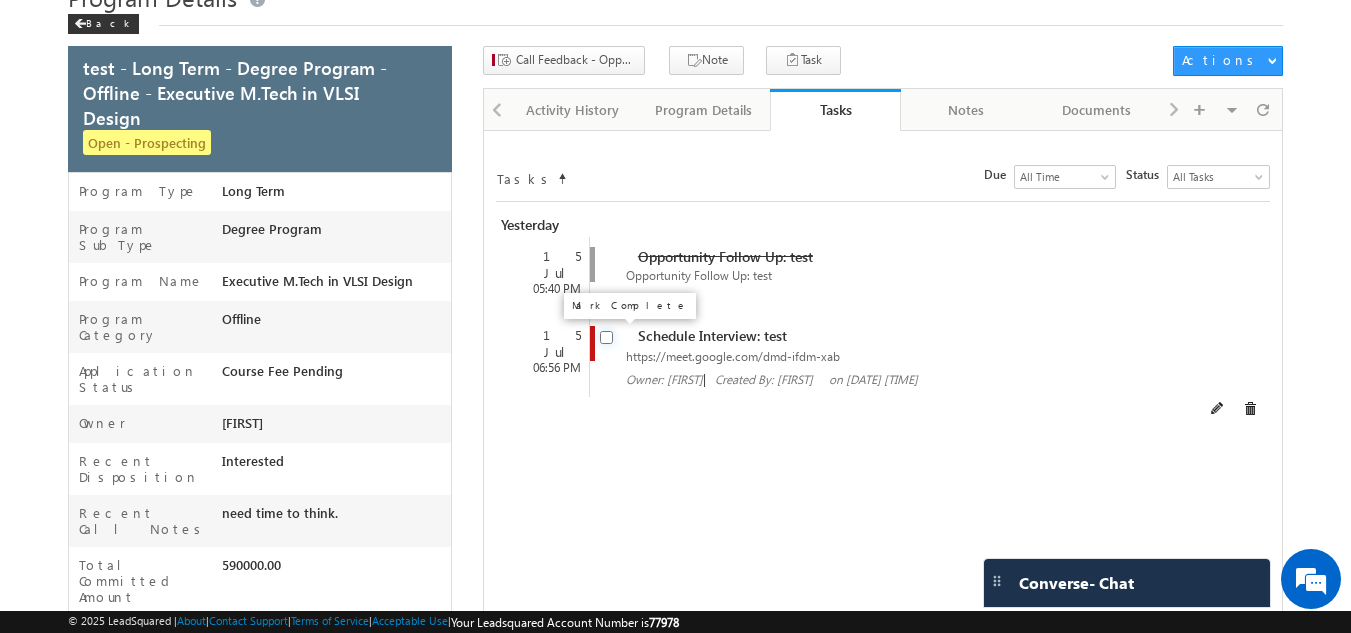 click at bounding box center (606, 337) 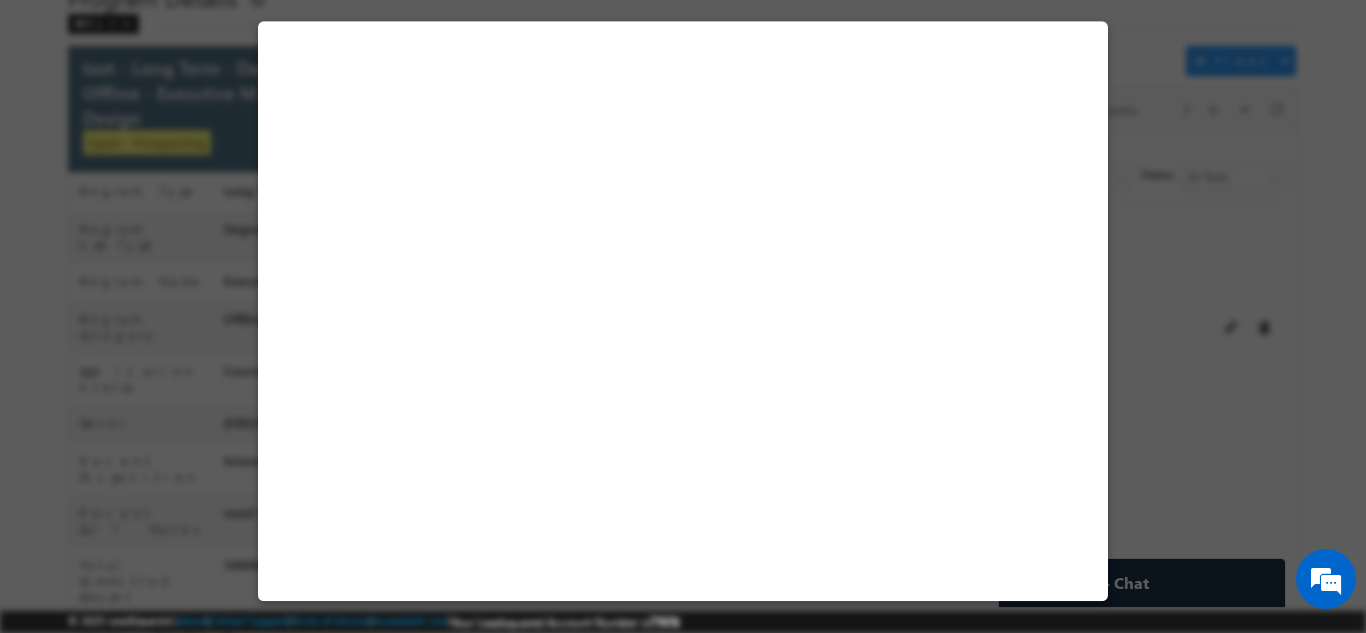 select on "Long Term" 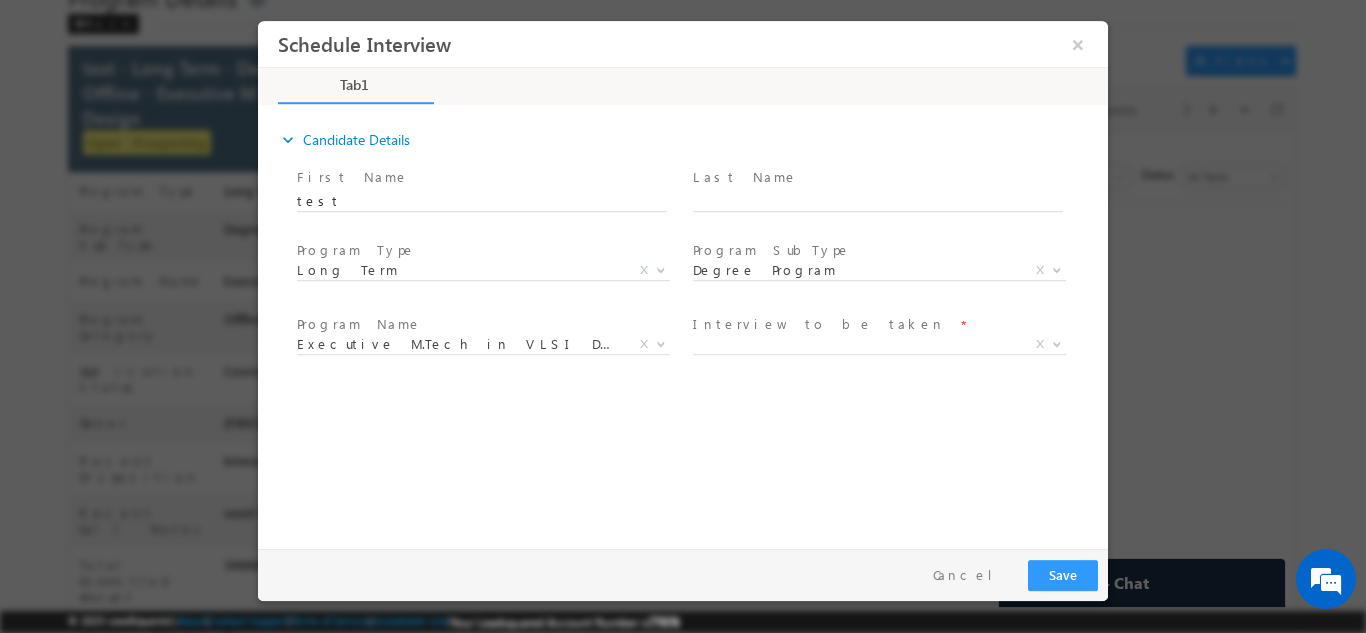 scroll, scrollTop: 0, scrollLeft: 0, axis: both 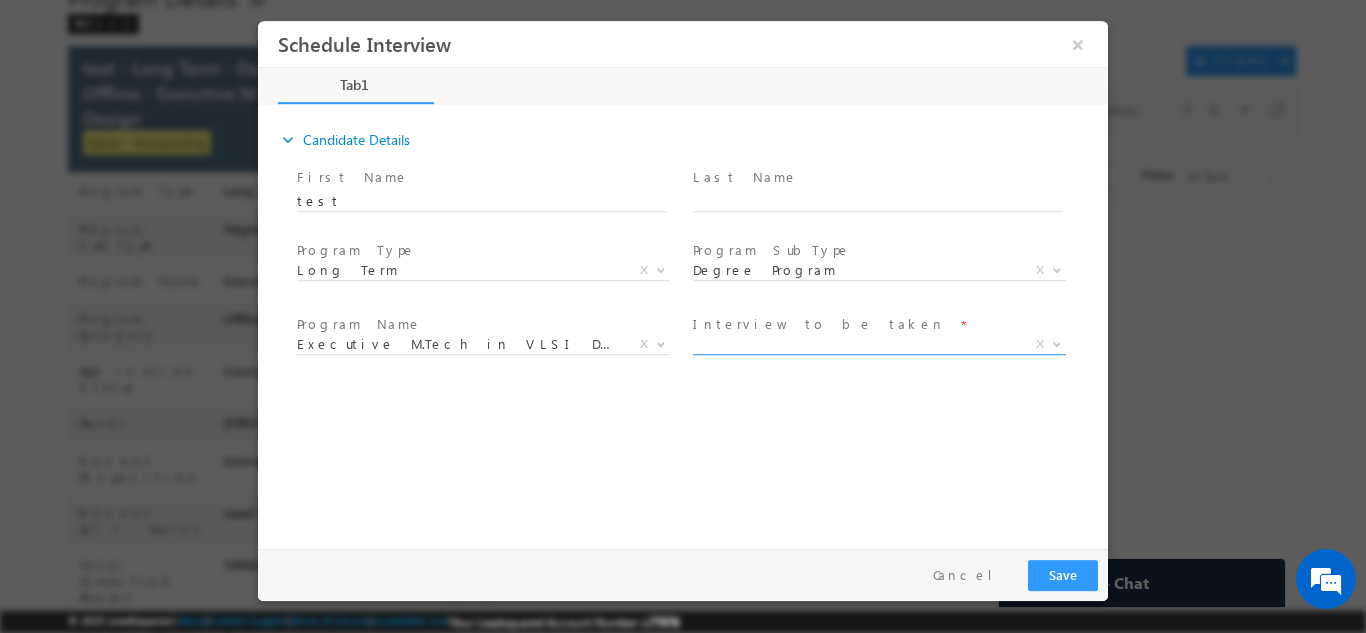 click on "X" at bounding box center (879, 344) 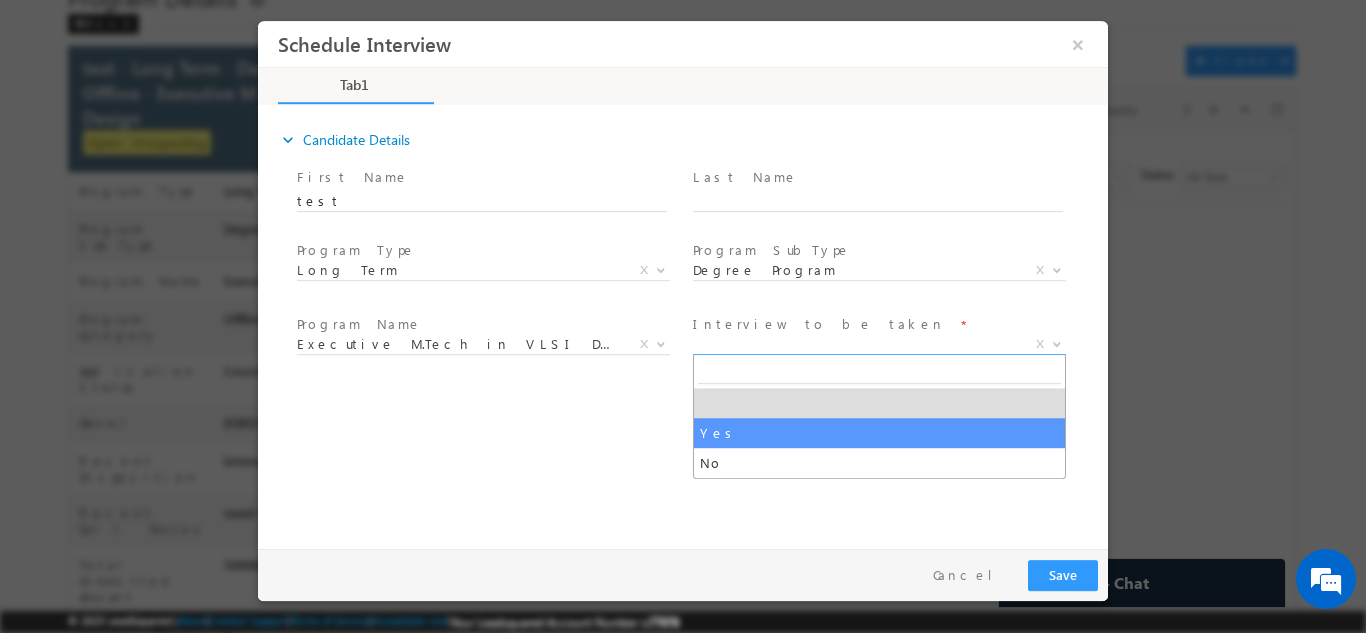 select on "Yes" 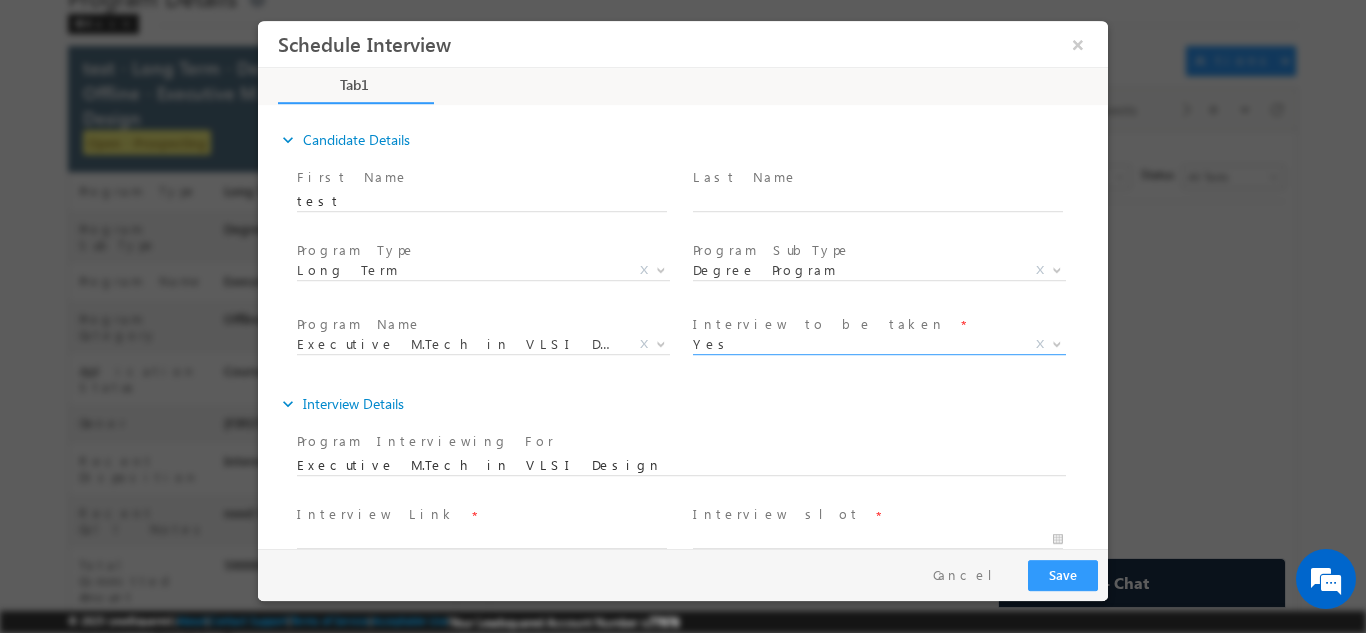 scroll, scrollTop: 180, scrollLeft: 0, axis: vertical 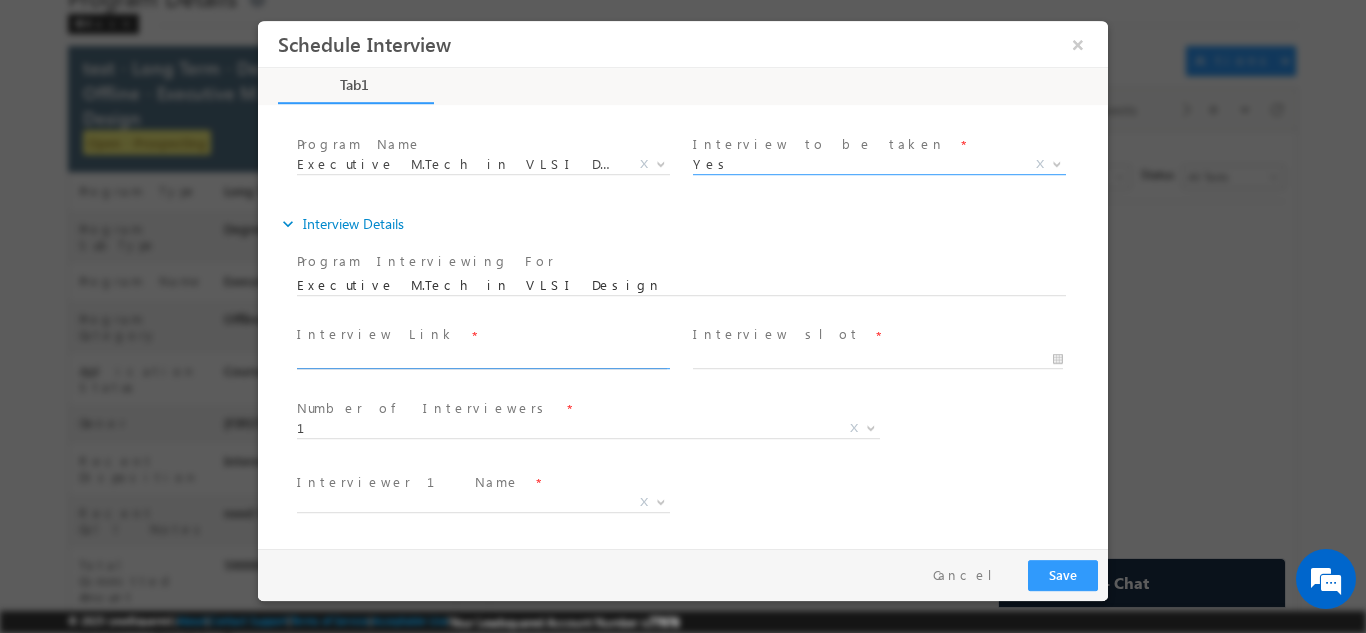 click at bounding box center [482, 359] 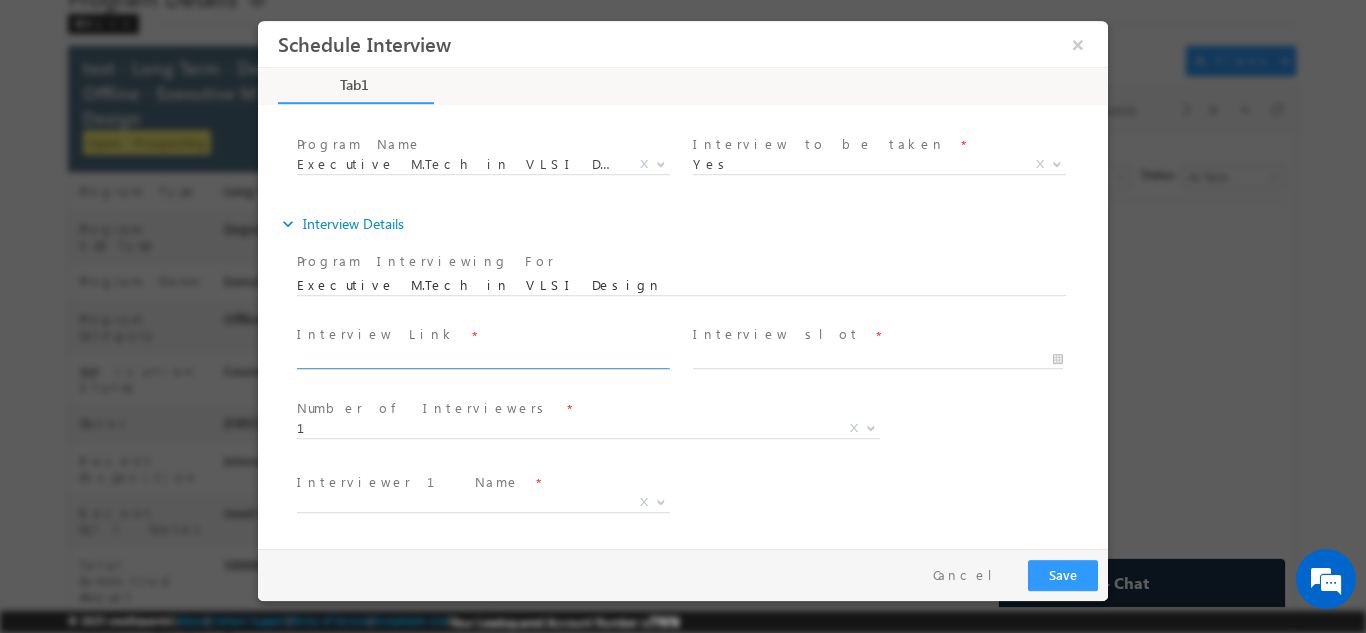 type on "https://meet.google.com/zwc-tbiw-kkh" 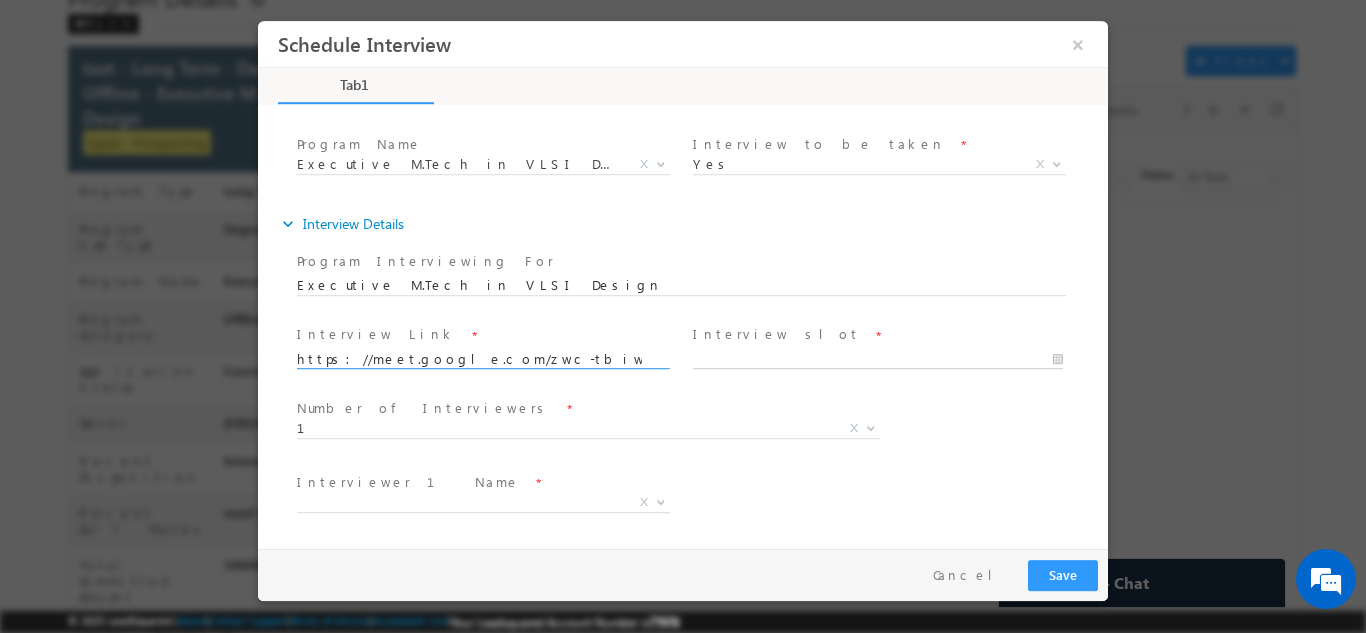 type on "[DATE] [TIME]" 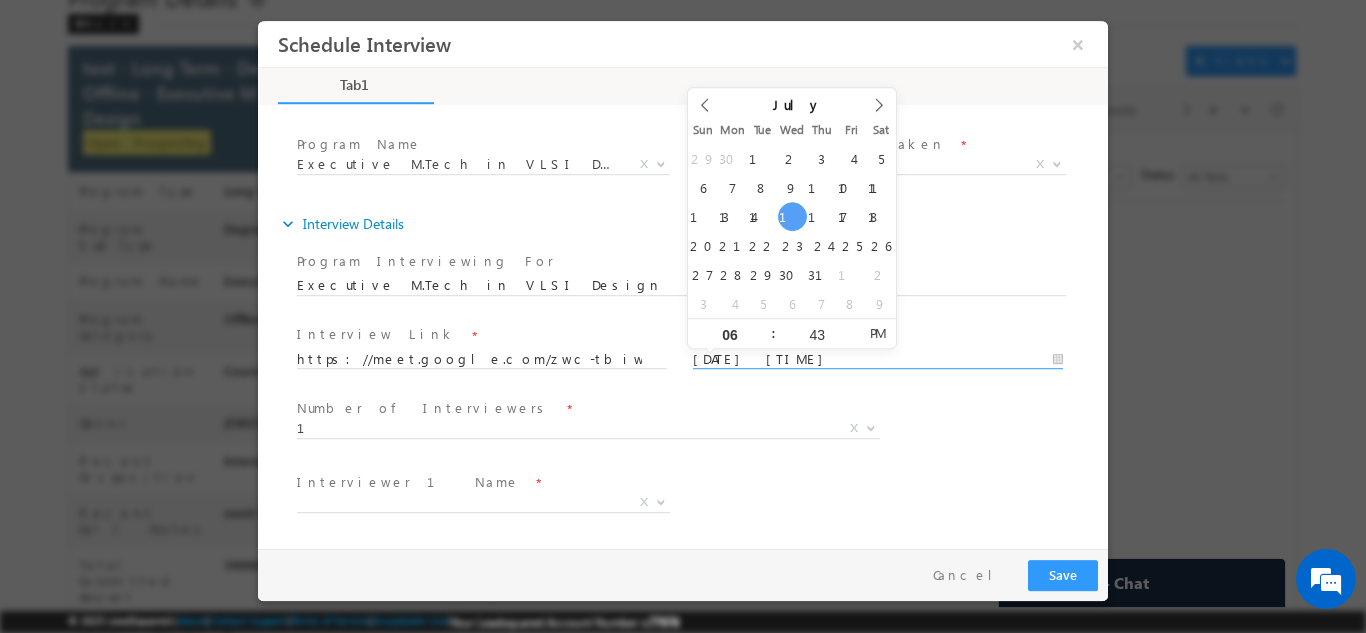 click on "[DATE] [TIME]" at bounding box center [878, 359] 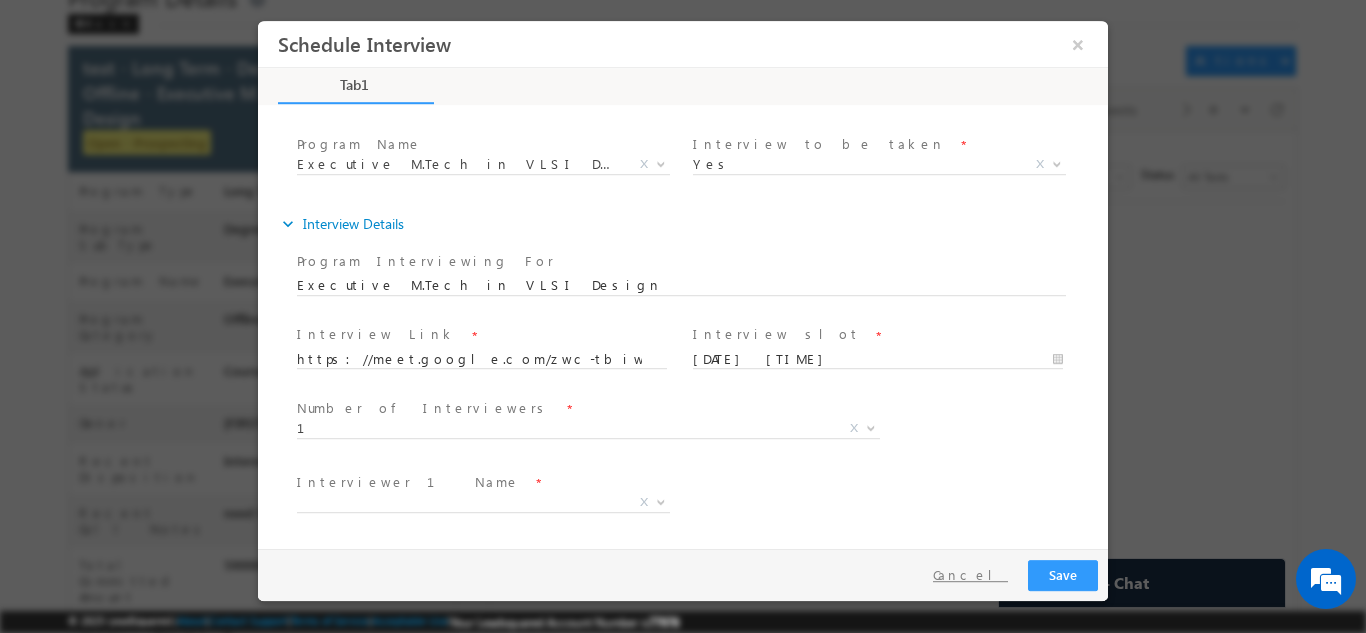 click on "Cancel" at bounding box center (970, 574) 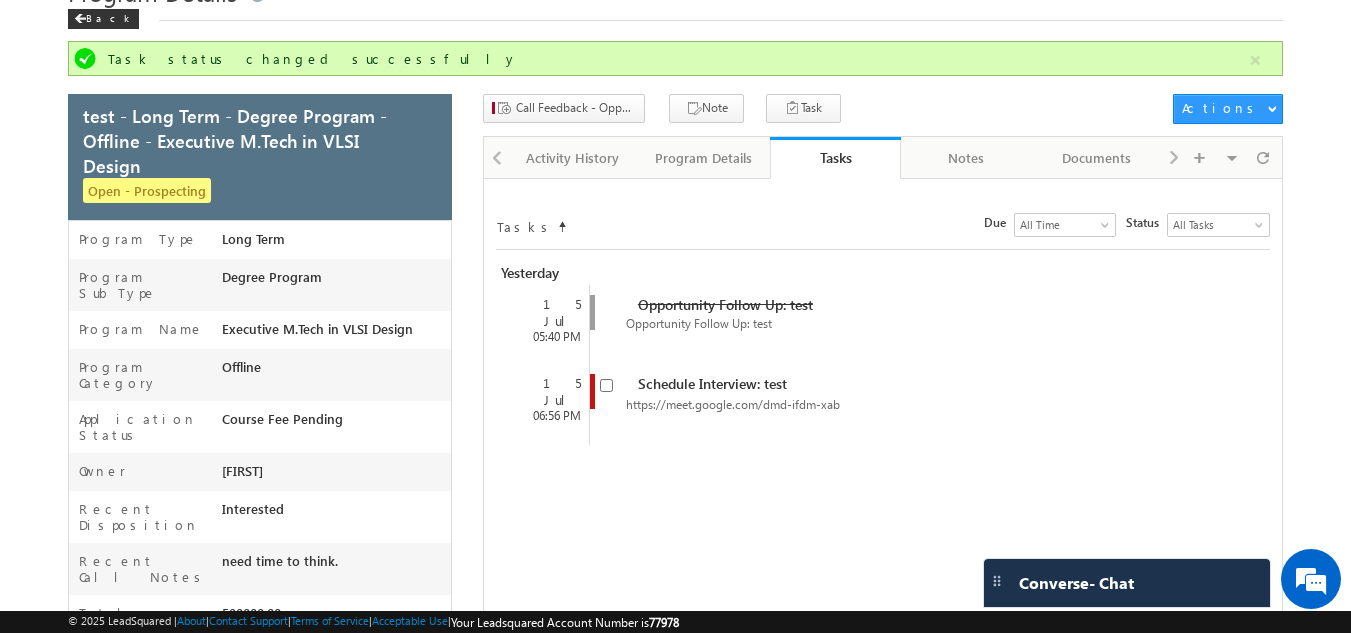 scroll, scrollTop: 84, scrollLeft: 0, axis: vertical 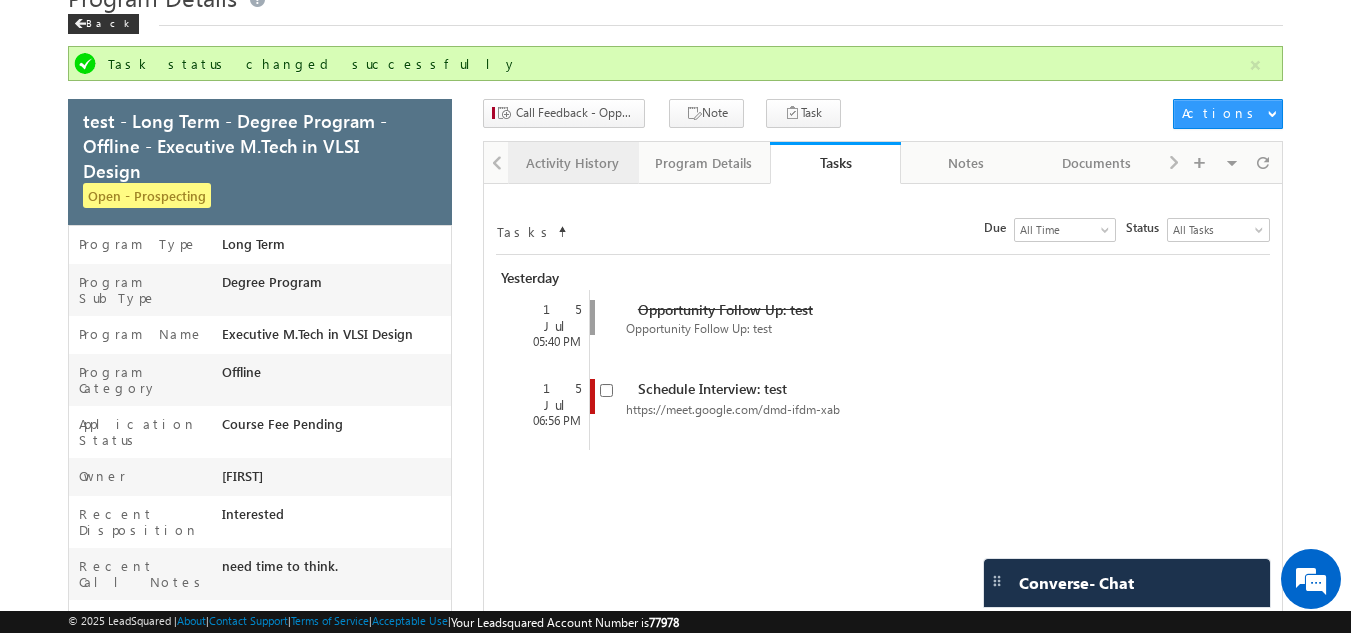 click on "Activity History" at bounding box center (572, 163) 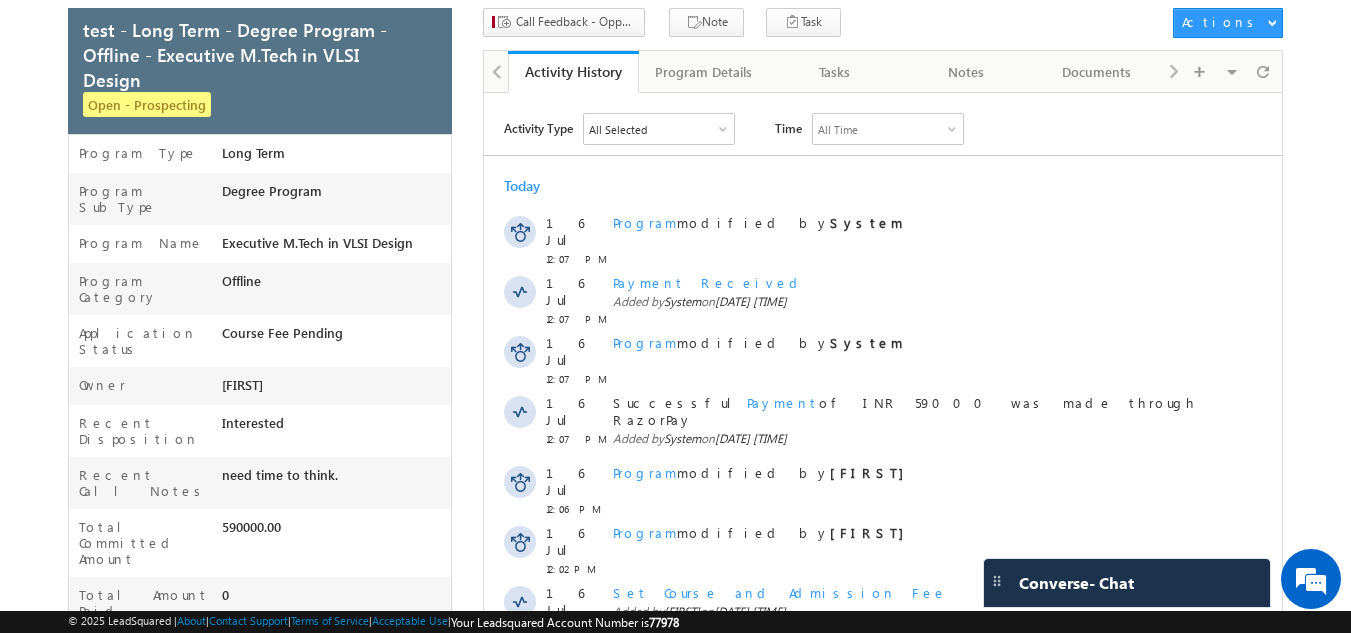scroll, scrollTop: 176, scrollLeft: 0, axis: vertical 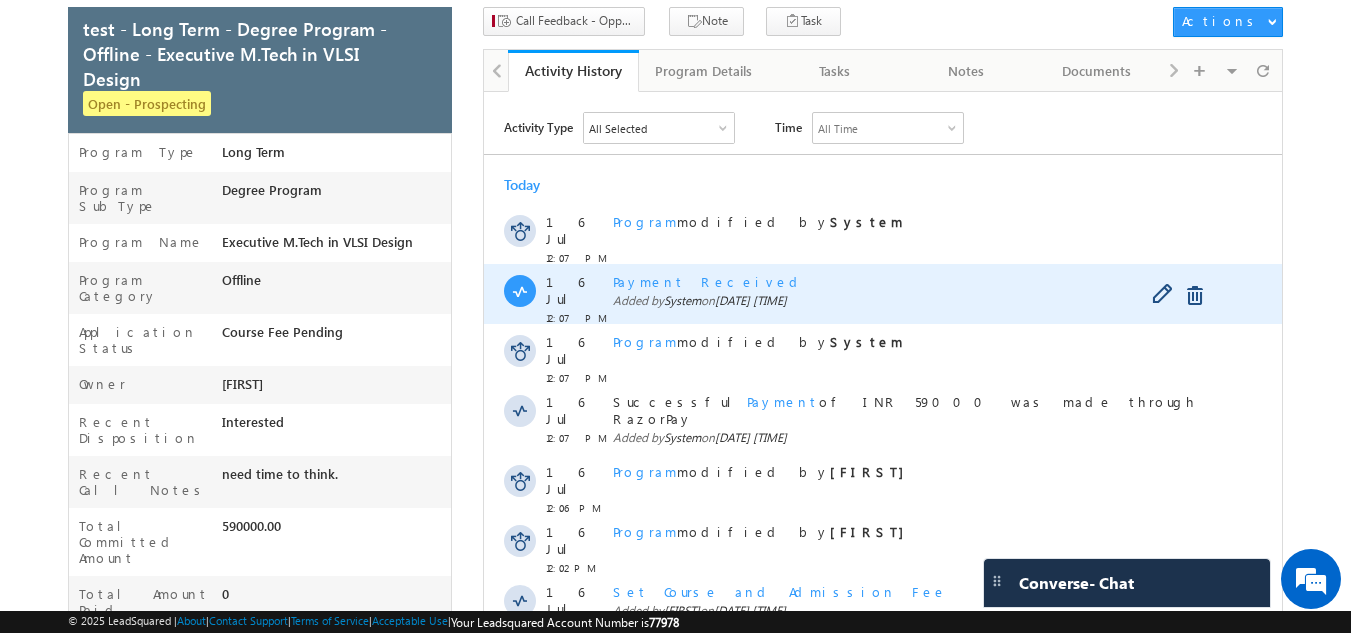 click on "Payment Received" at bounding box center [709, 281] 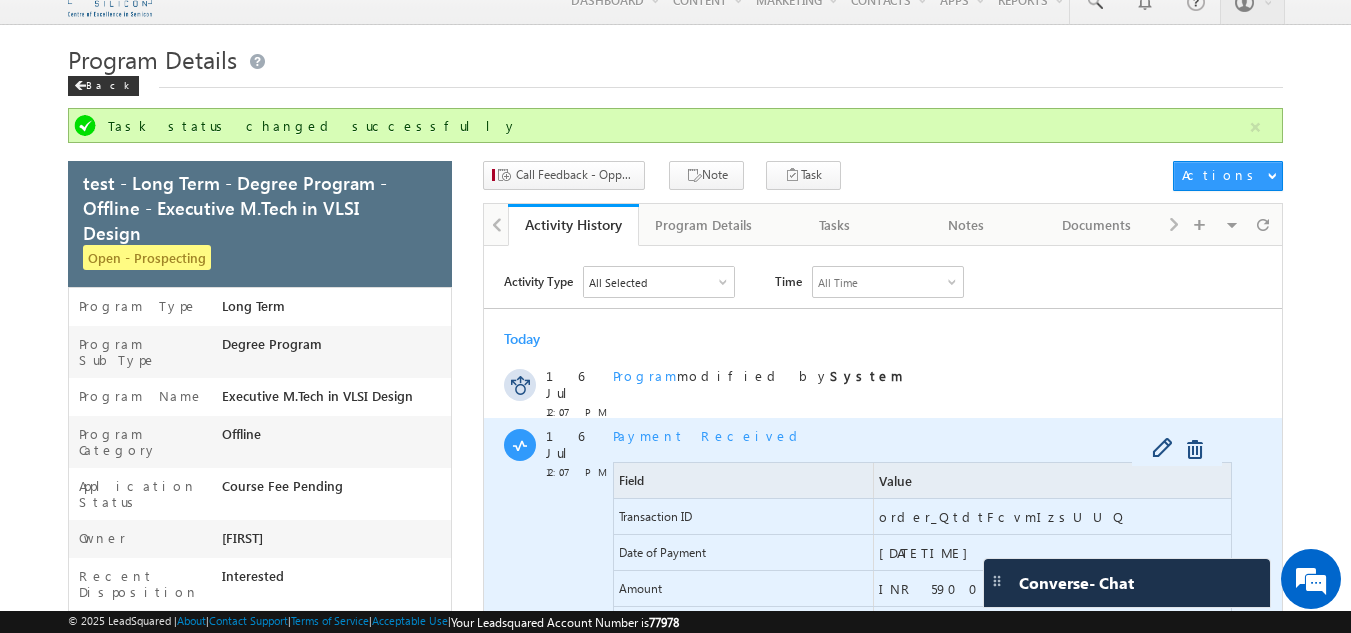scroll, scrollTop: 21, scrollLeft: 0, axis: vertical 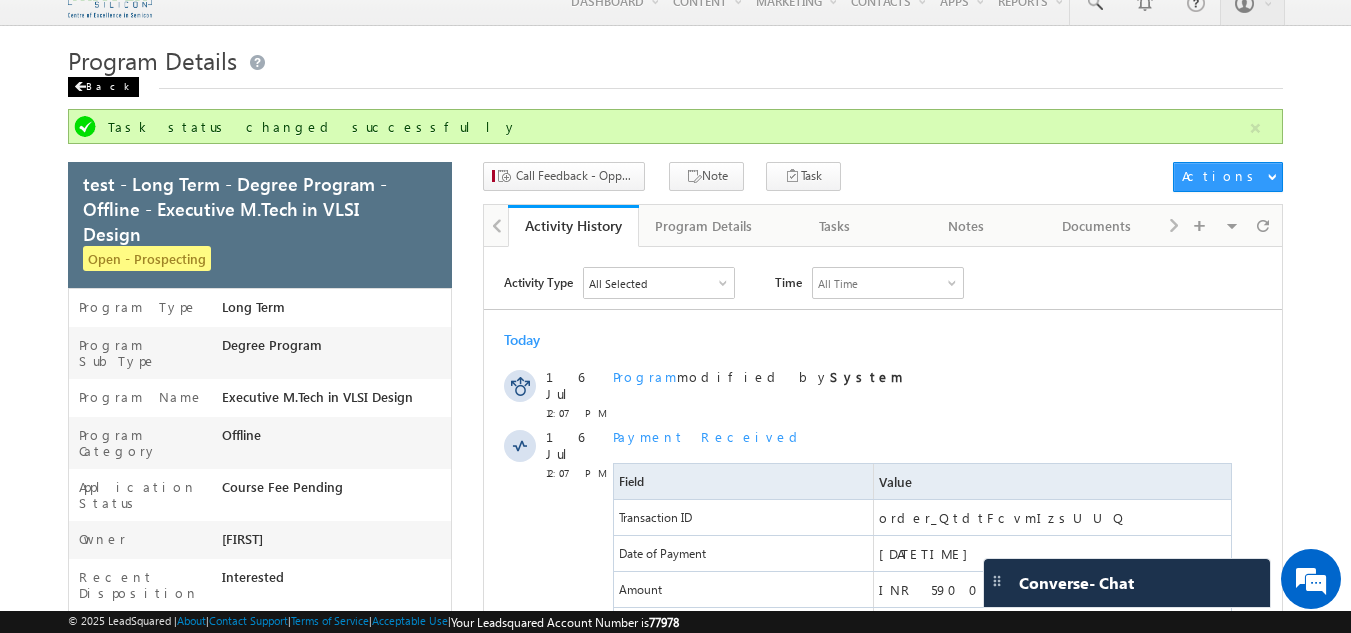 click on "Back" at bounding box center [103, 87] 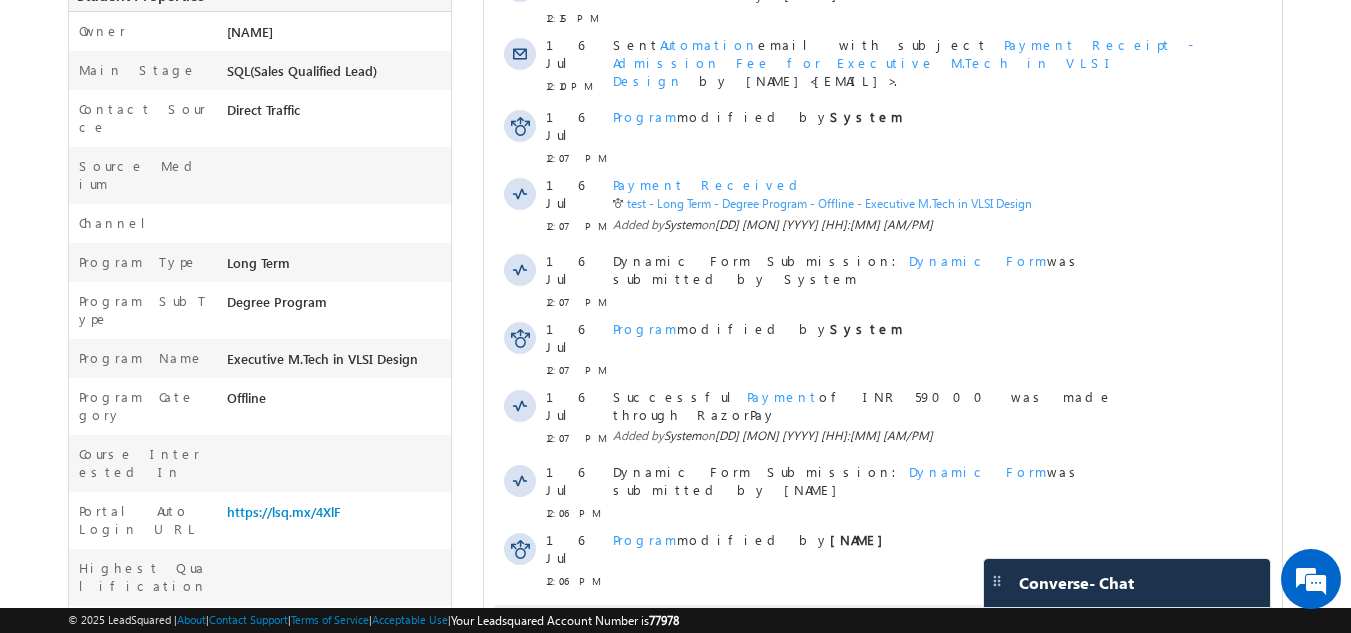 scroll, scrollTop: 480, scrollLeft: 0, axis: vertical 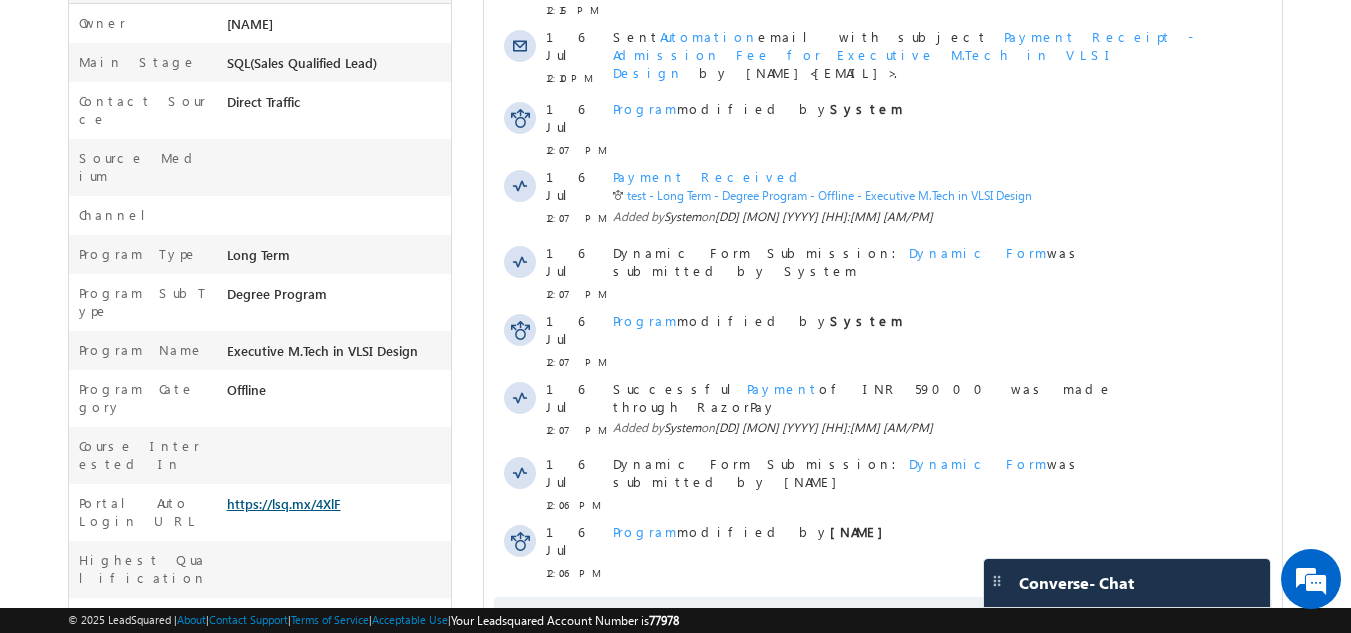 click on "https://lsq.mx/4XlF" at bounding box center (284, 503) 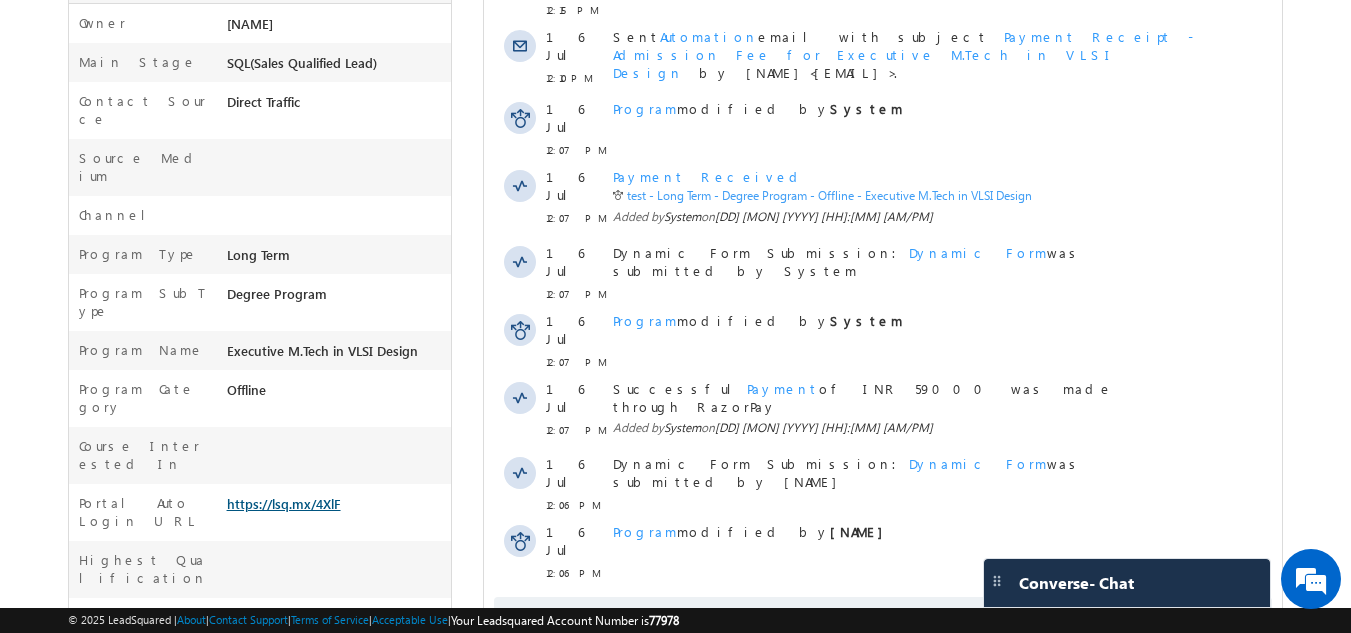 scroll, scrollTop: 0, scrollLeft: 0, axis: both 